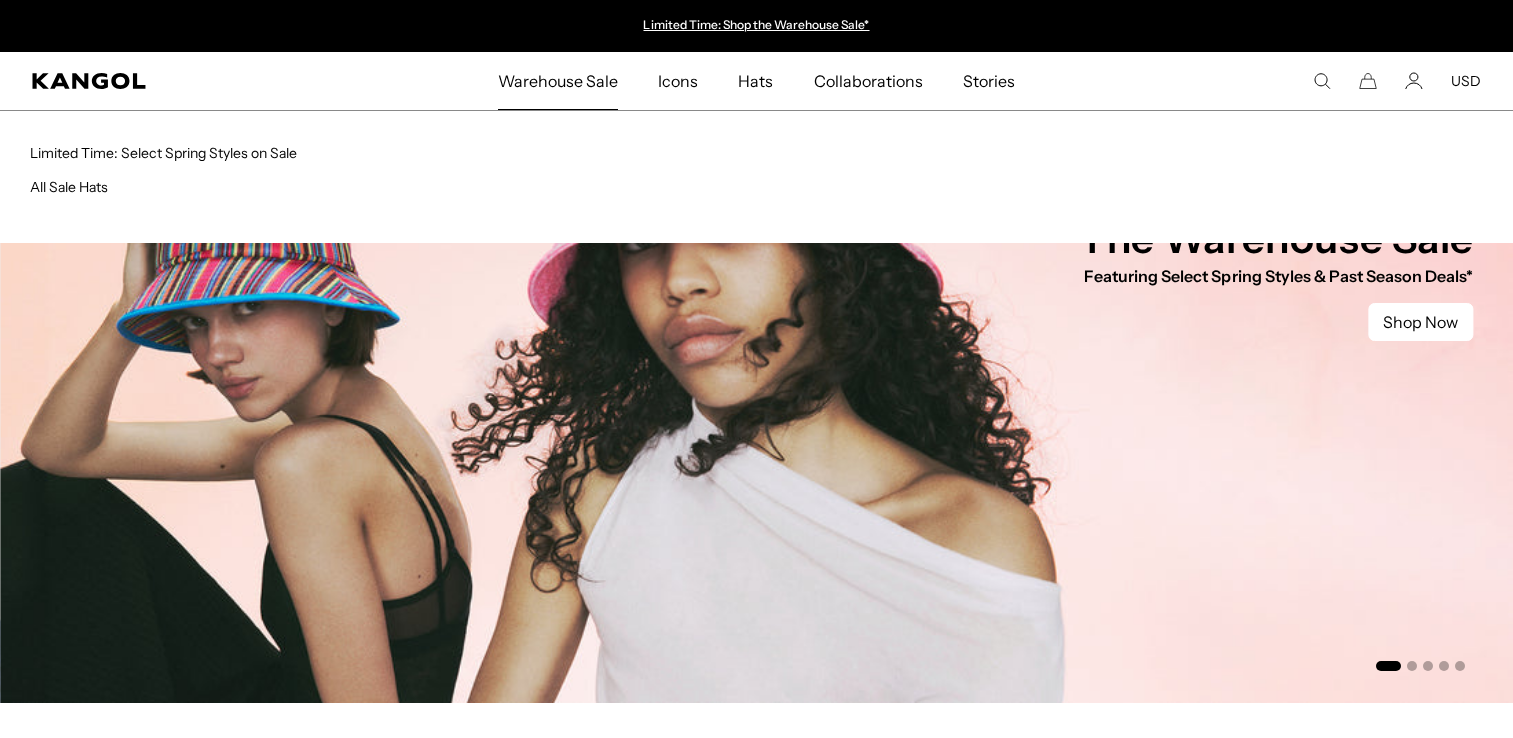 scroll, scrollTop: 0, scrollLeft: 0, axis: both 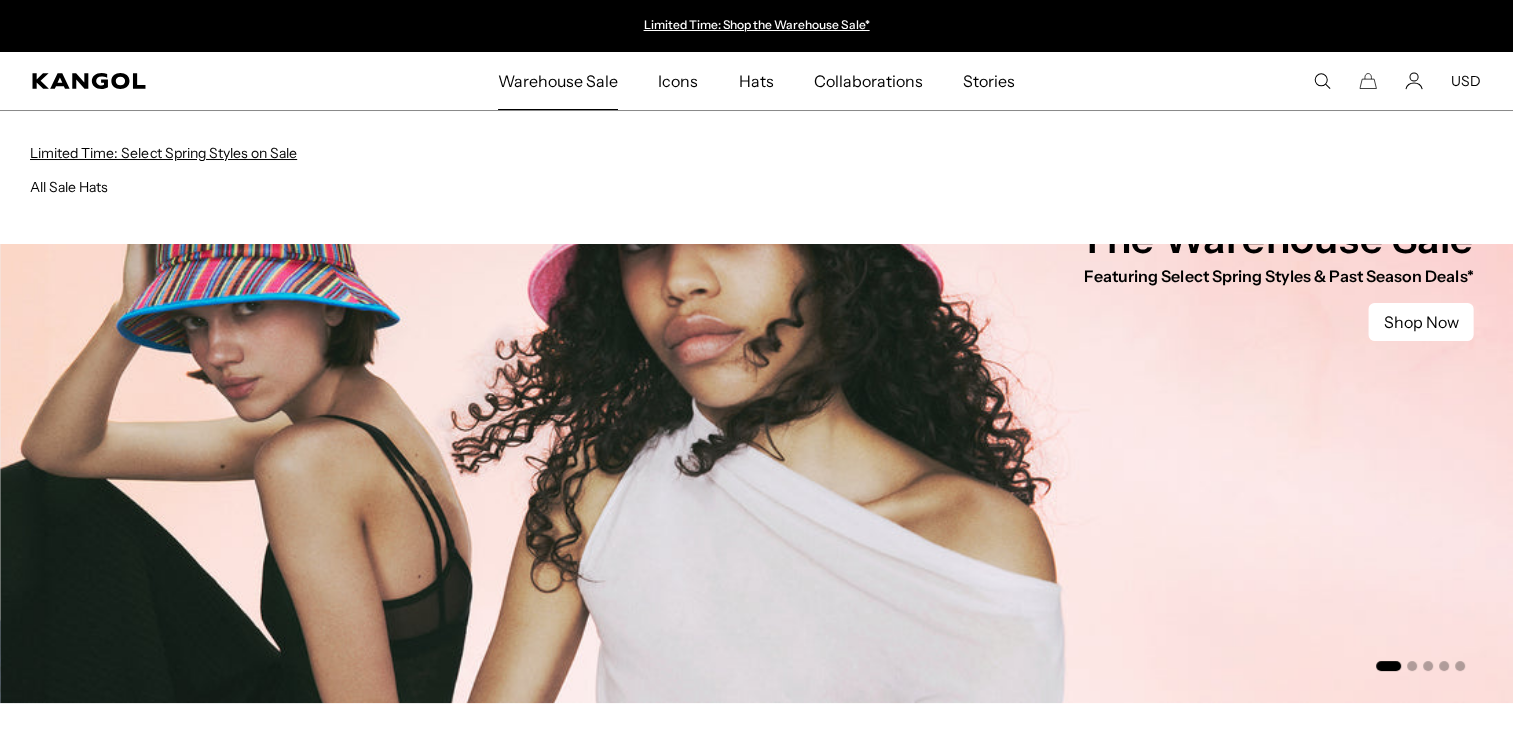 click on "Limited Time: Select Spring Styles on Sale" at bounding box center [163, 153] 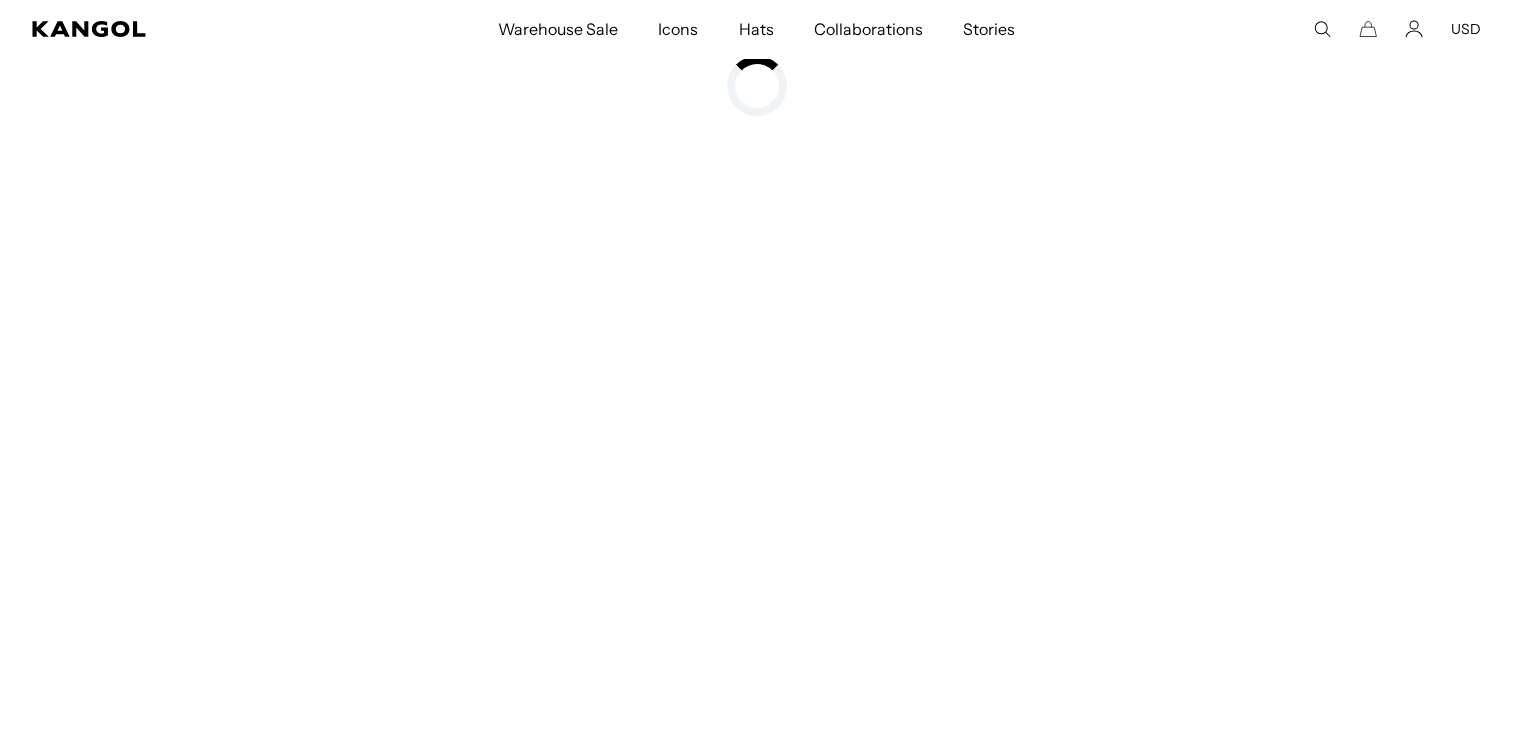 scroll, scrollTop: 0, scrollLeft: 0, axis: both 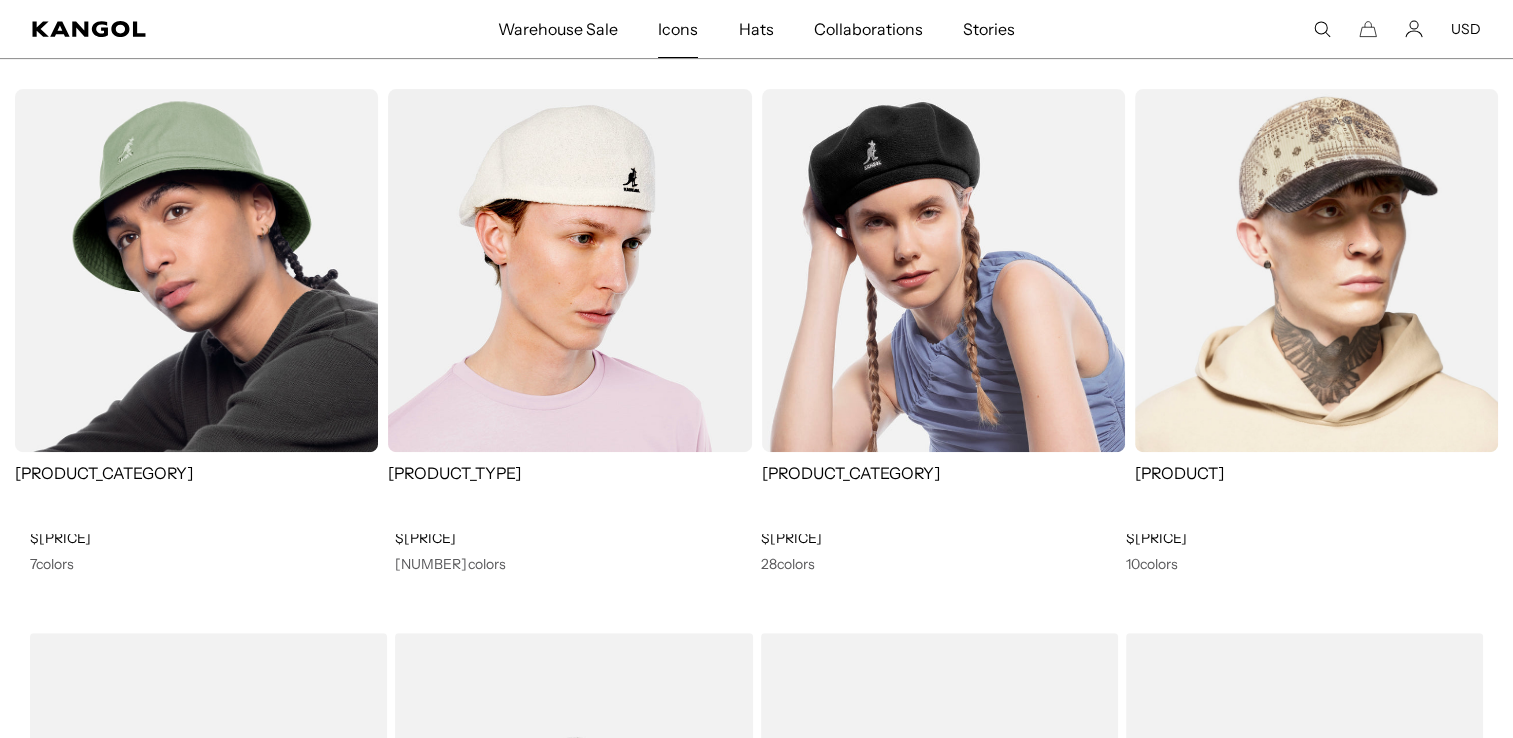 click on "Icons" at bounding box center [678, 29] 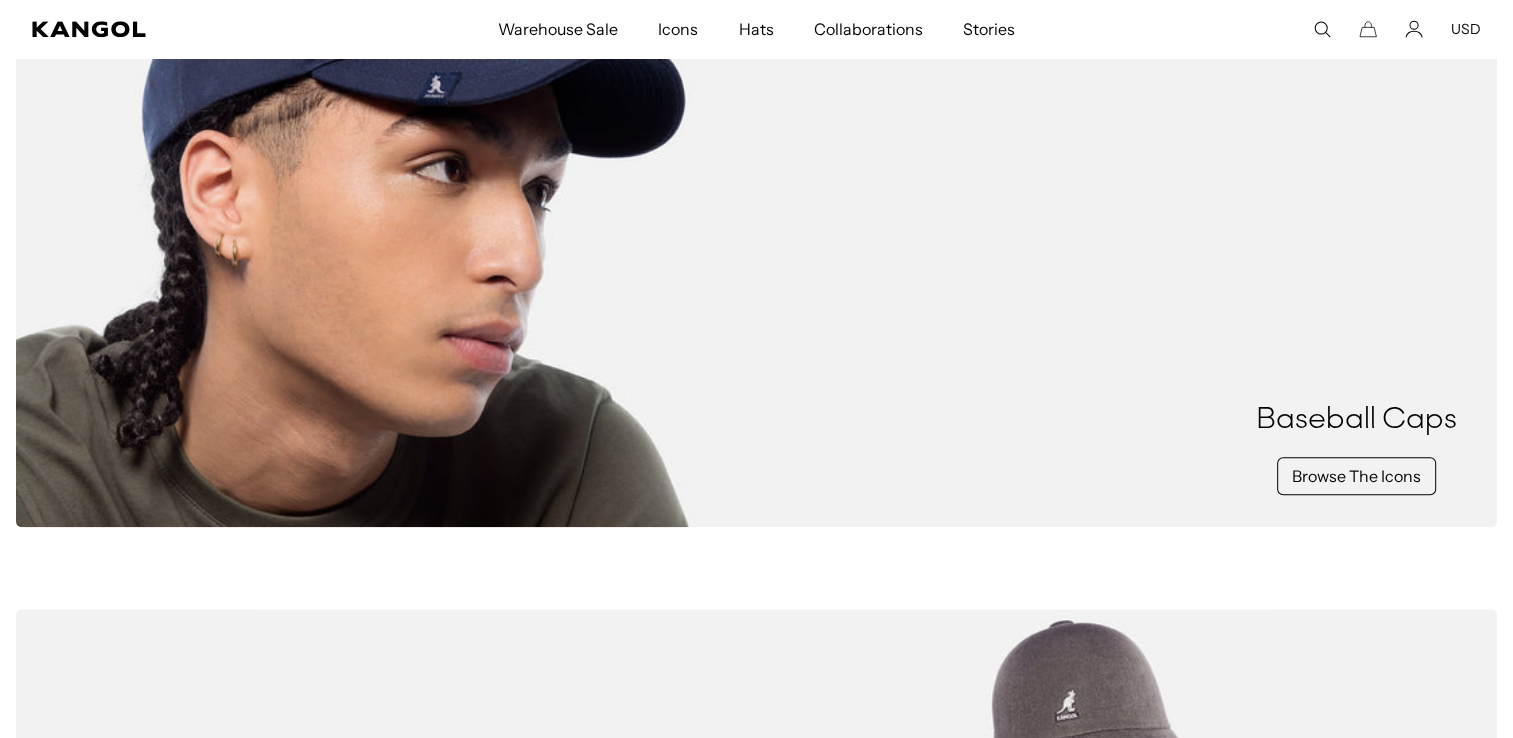 scroll, scrollTop: 2300, scrollLeft: 0, axis: vertical 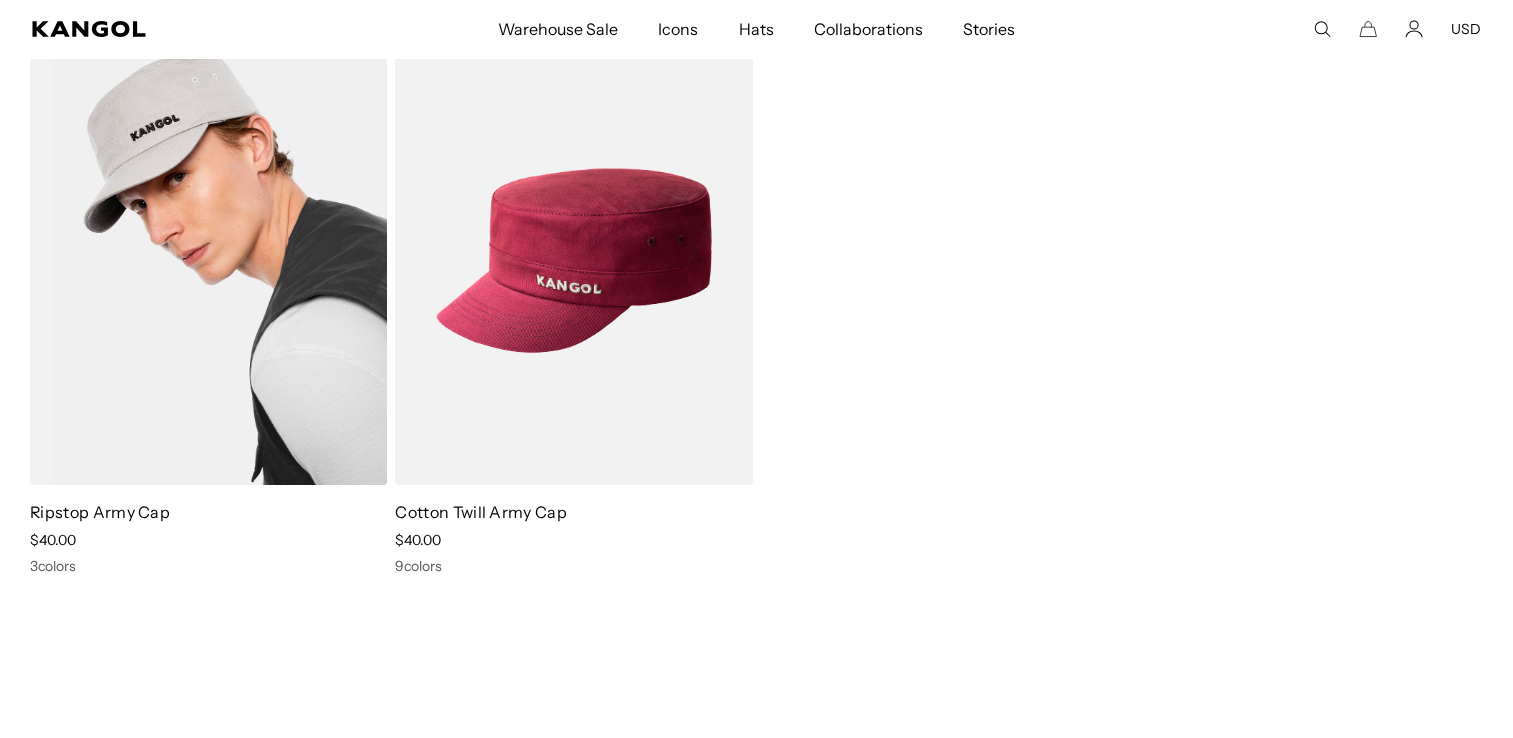 click at bounding box center (208, 260) 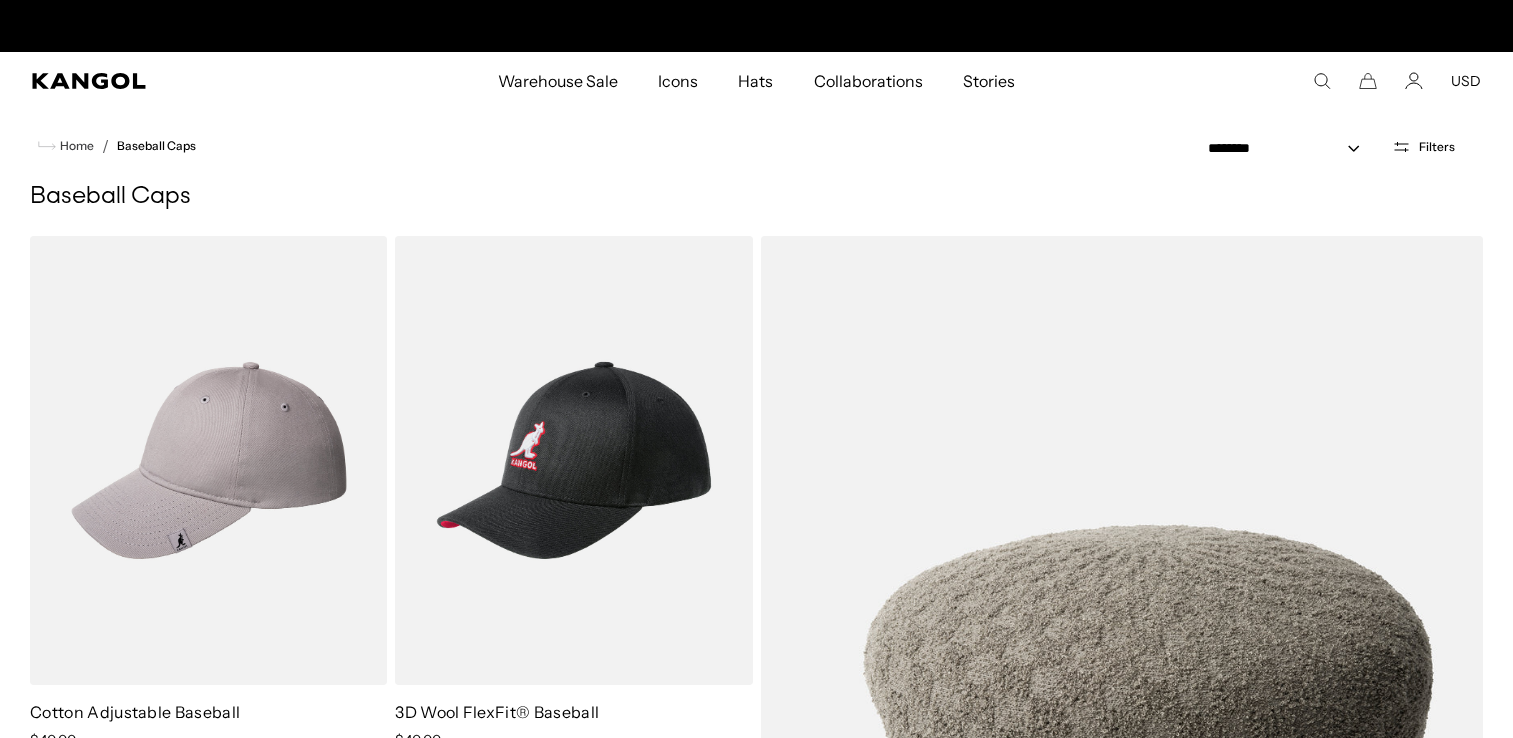 scroll, scrollTop: 0, scrollLeft: 0, axis: both 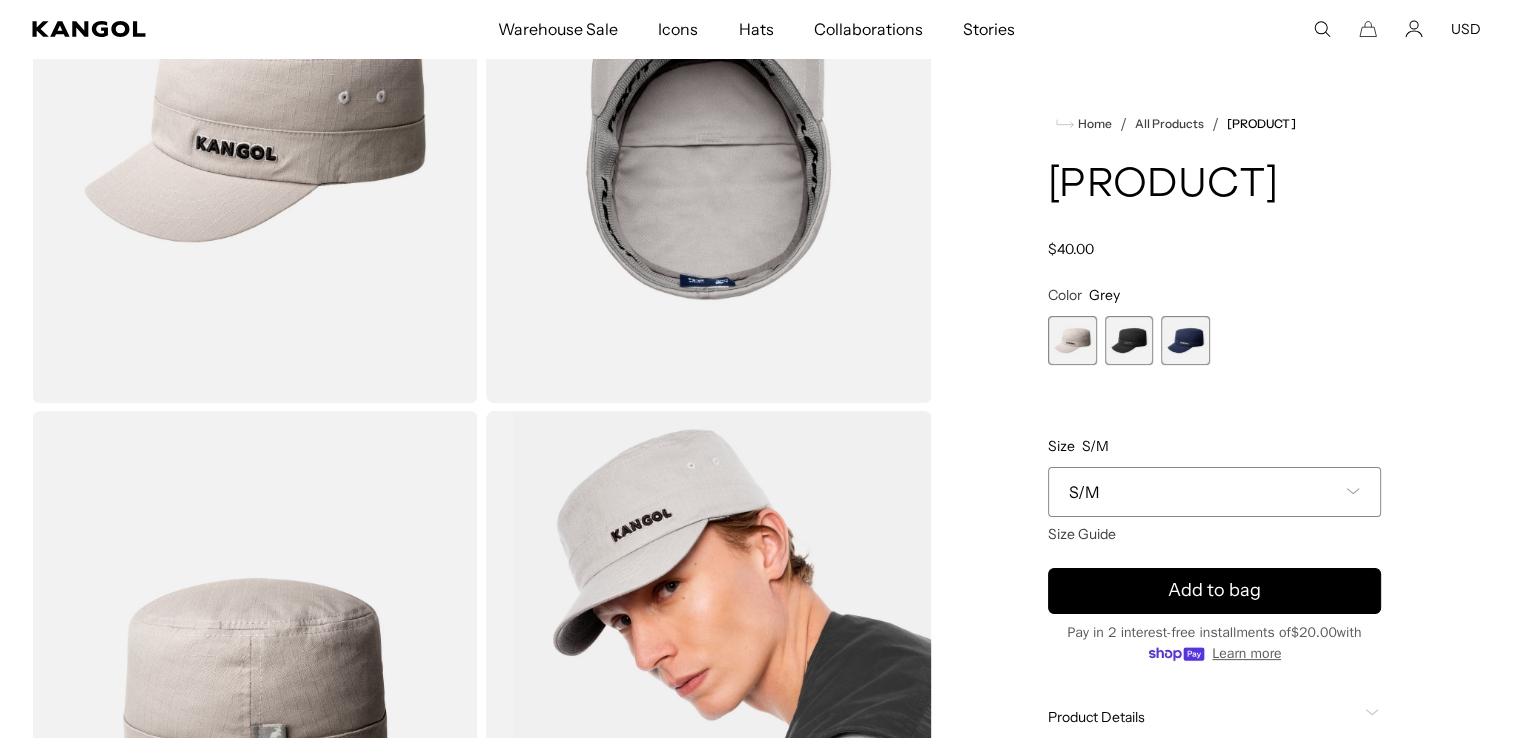 click at bounding box center [1129, 340] 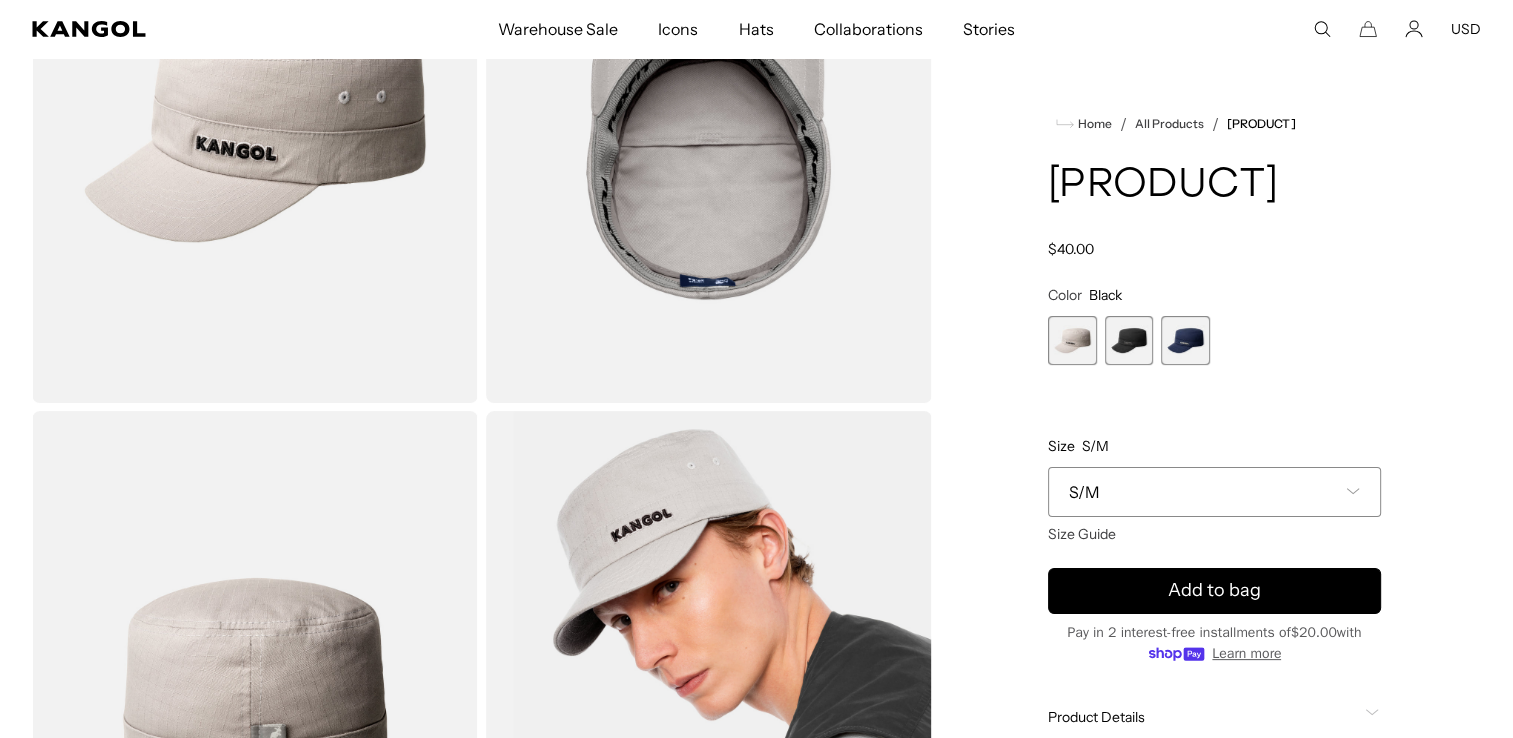 scroll, scrollTop: 0, scrollLeft: 0, axis: both 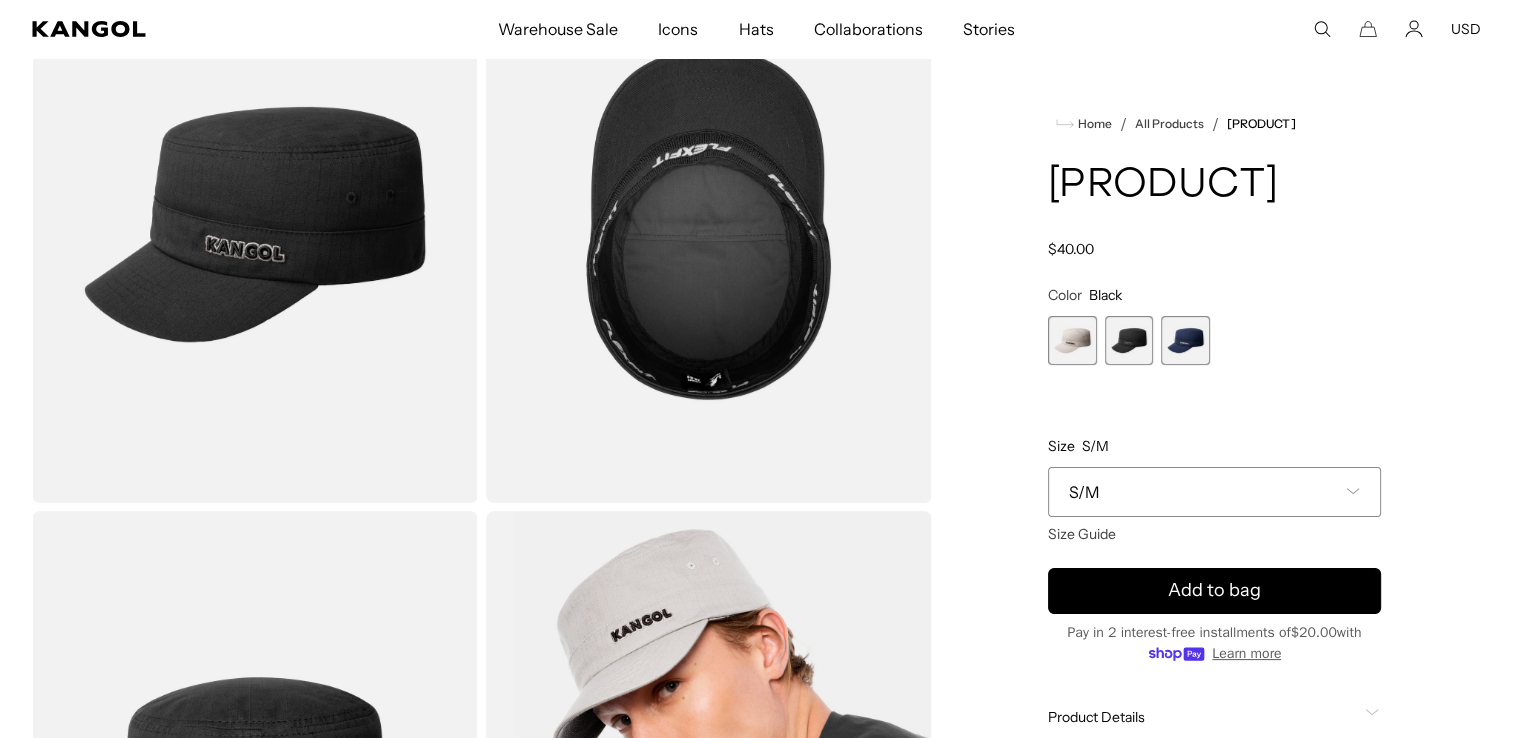 click at bounding box center (1185, 340) 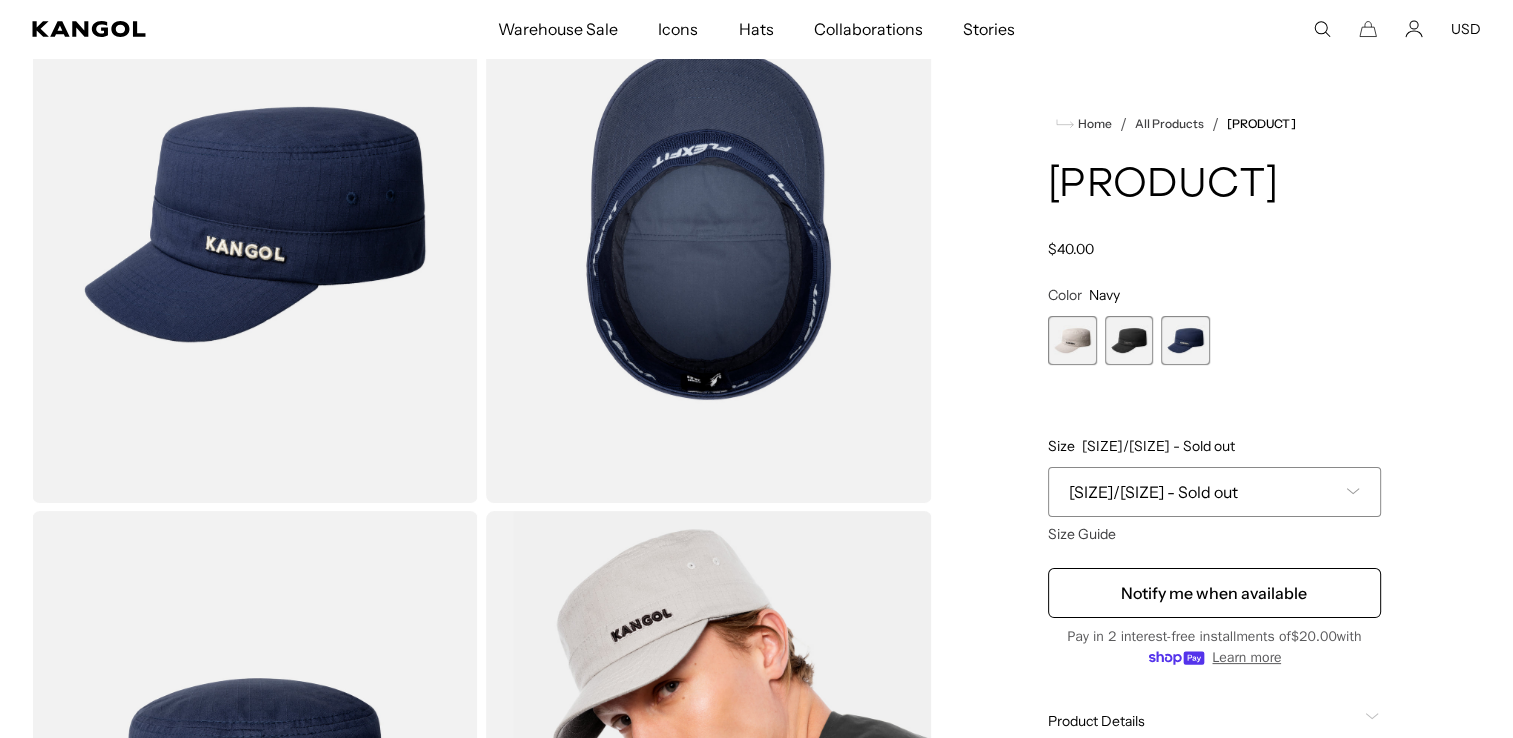 click at bounding box center (1129, 340) 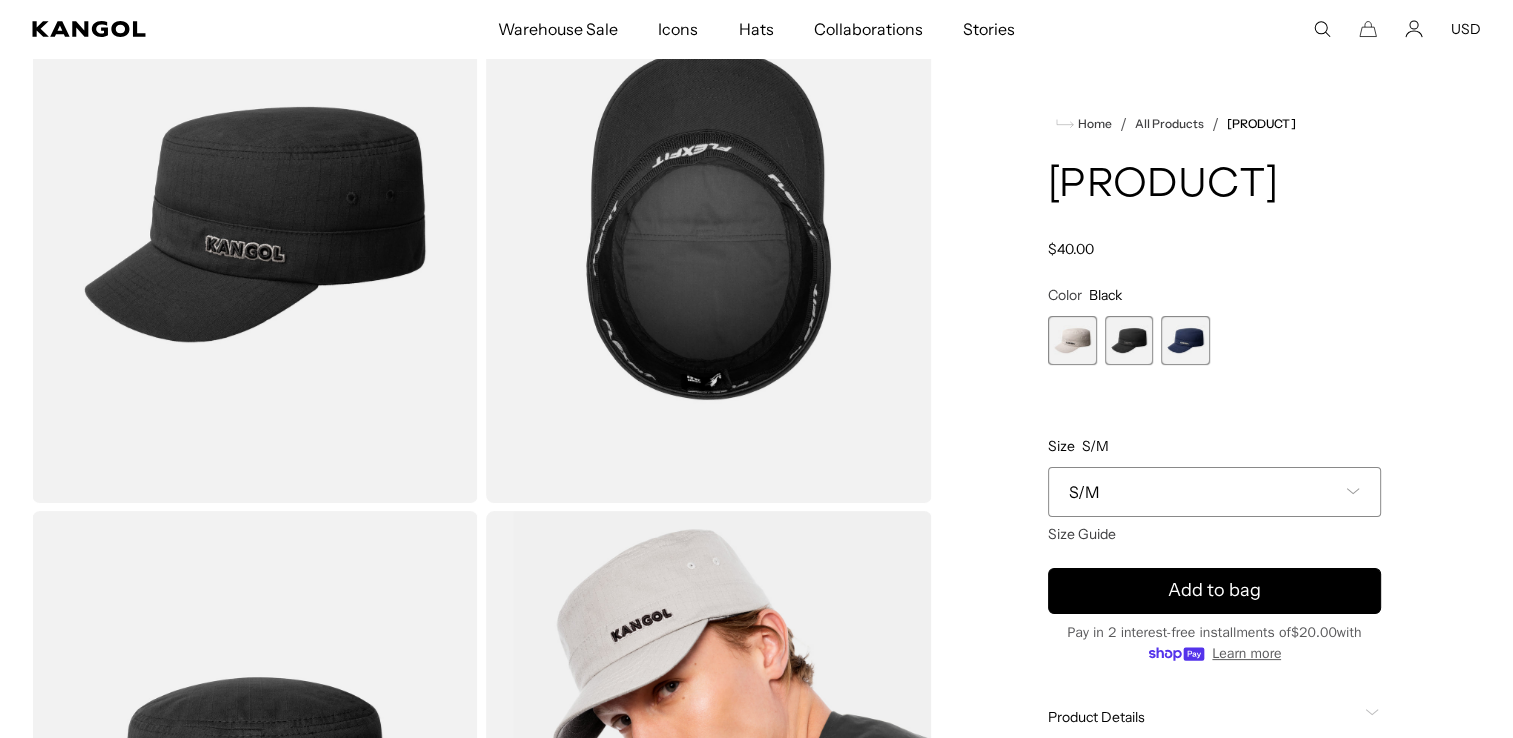 click on "S/M" at bounding box center [1214, 492] 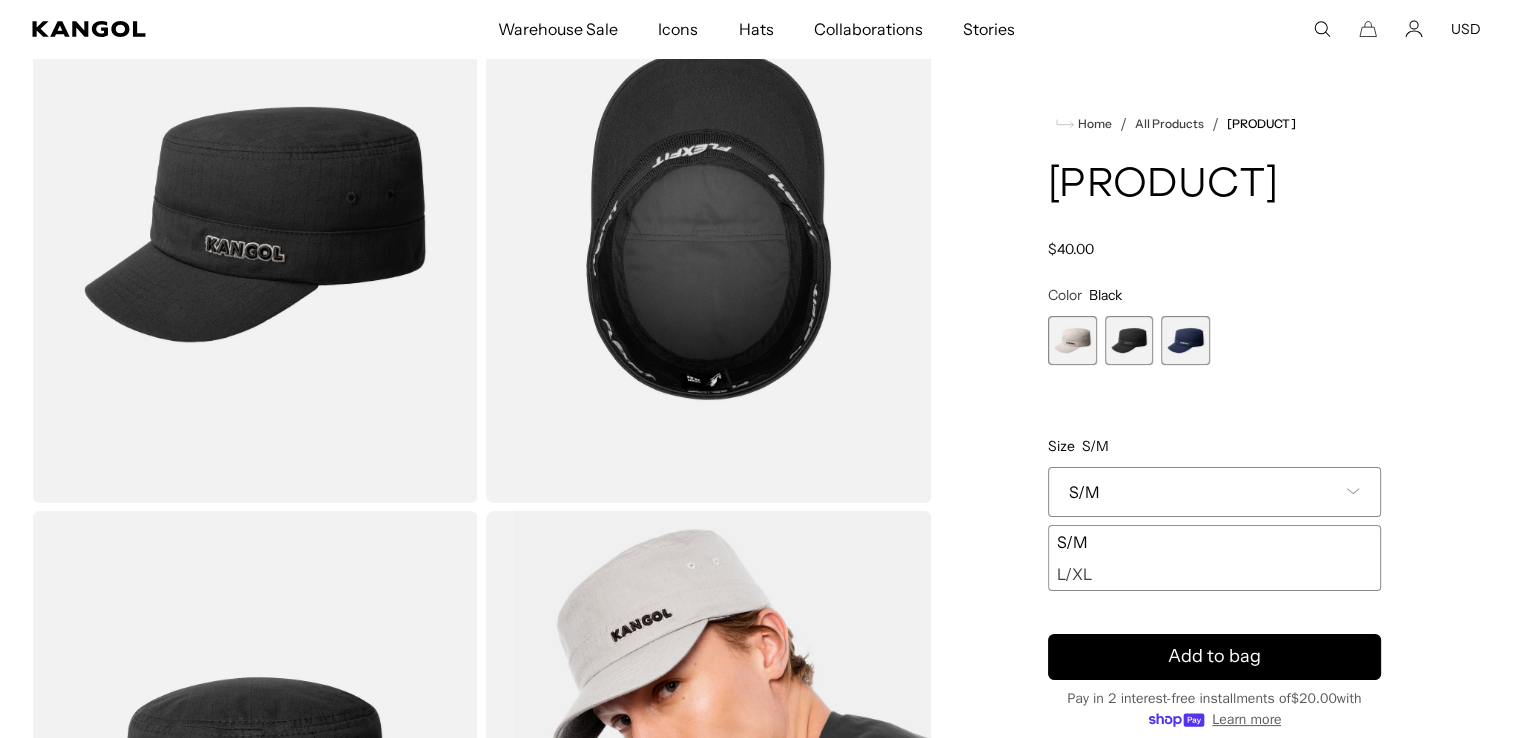 scroll, scrollTop: 0, scrollLeft: 0, axis: both 